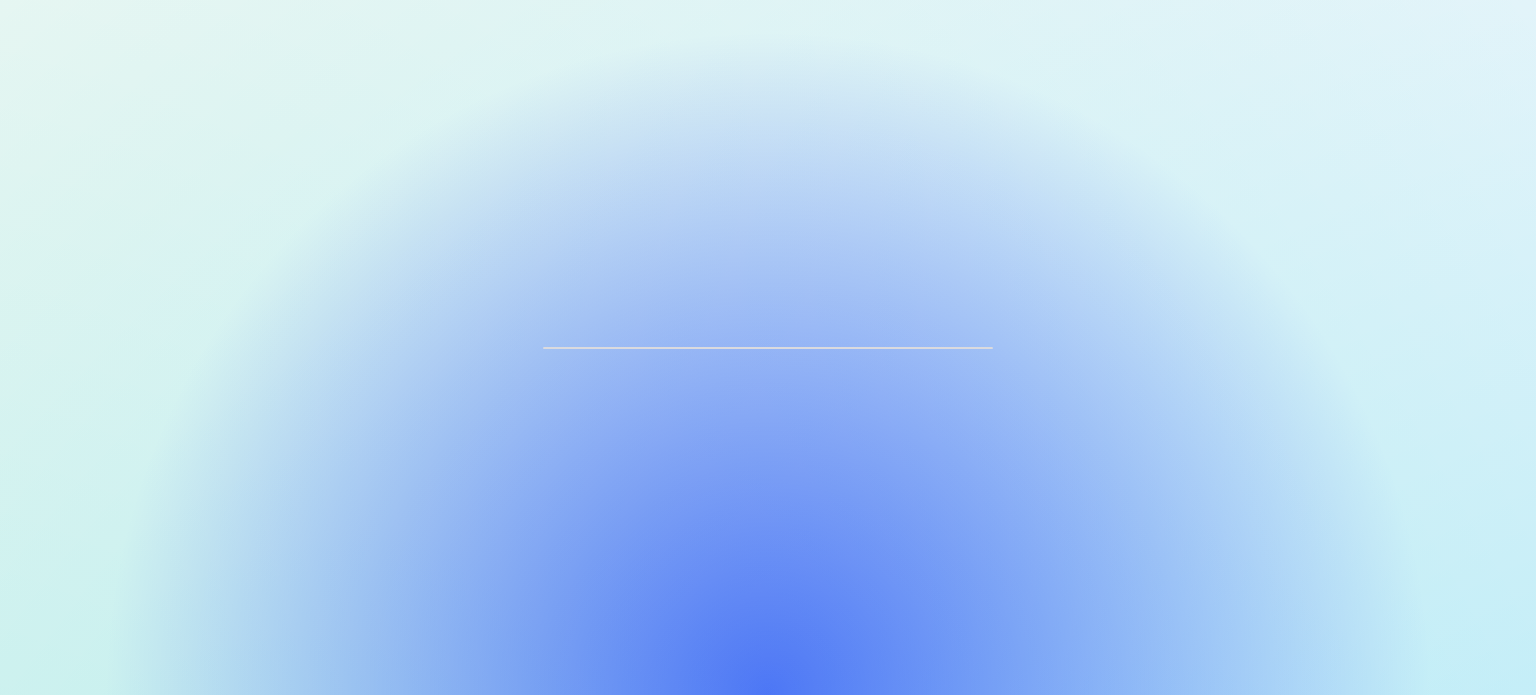 scroll, scrollTop: 0, scrollLeft: 0, axis: both 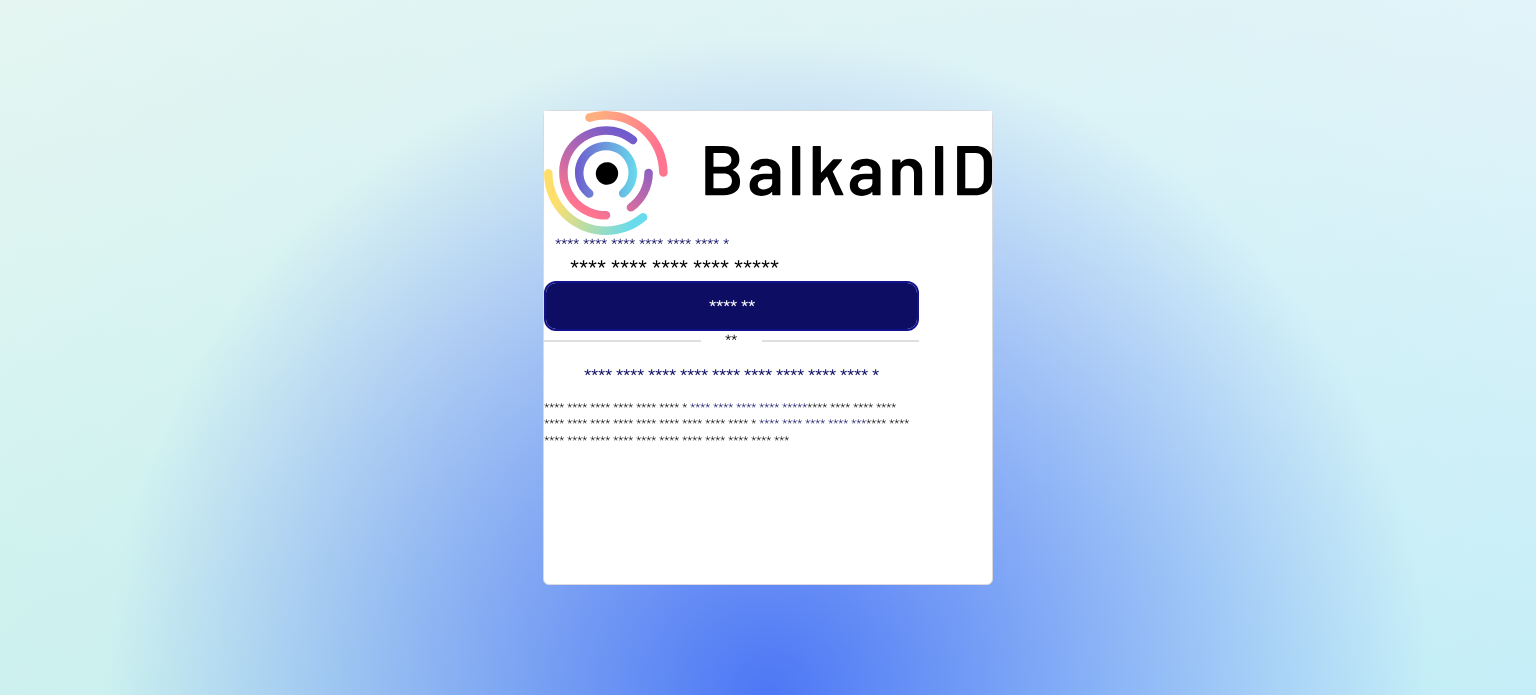 click on "*******" at bounding box center (731, 306) 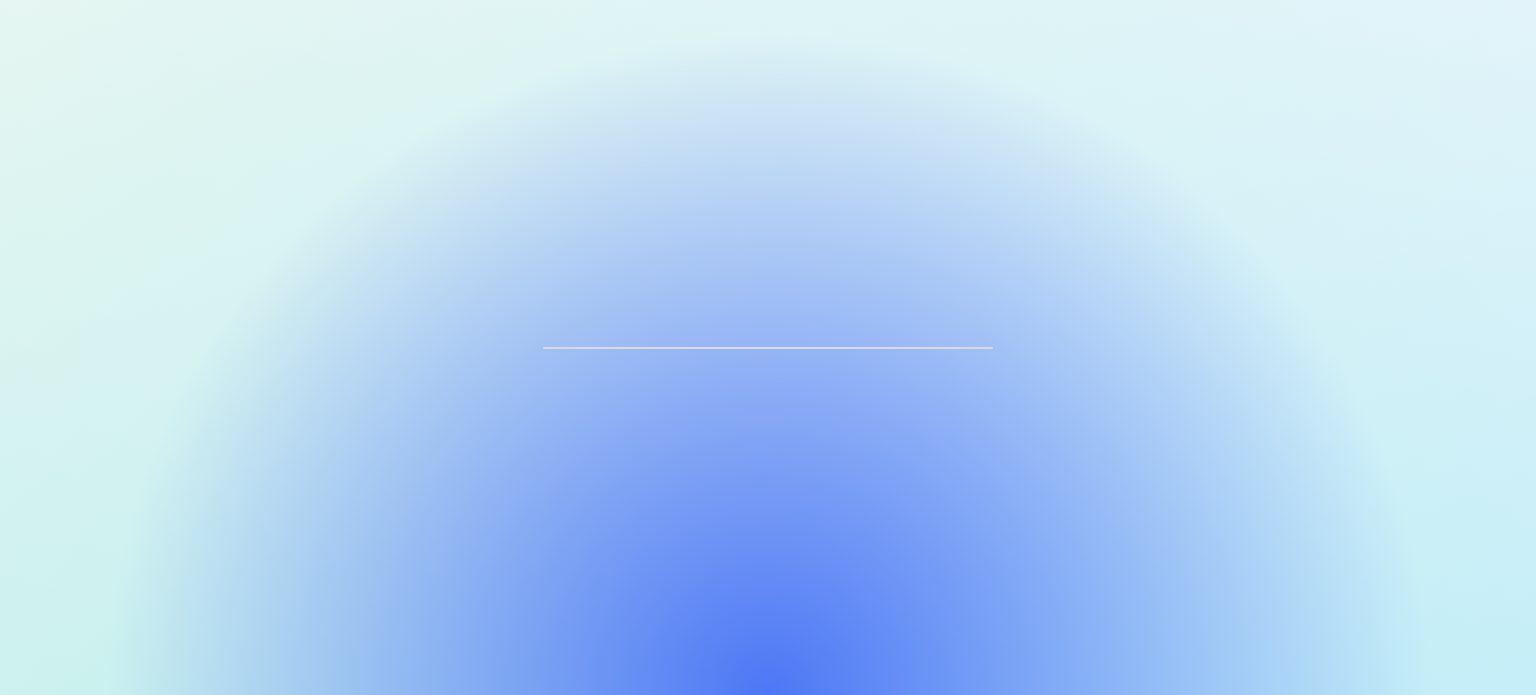 scroll, scrollTop: 0, scrollLeft: 0, axis: both 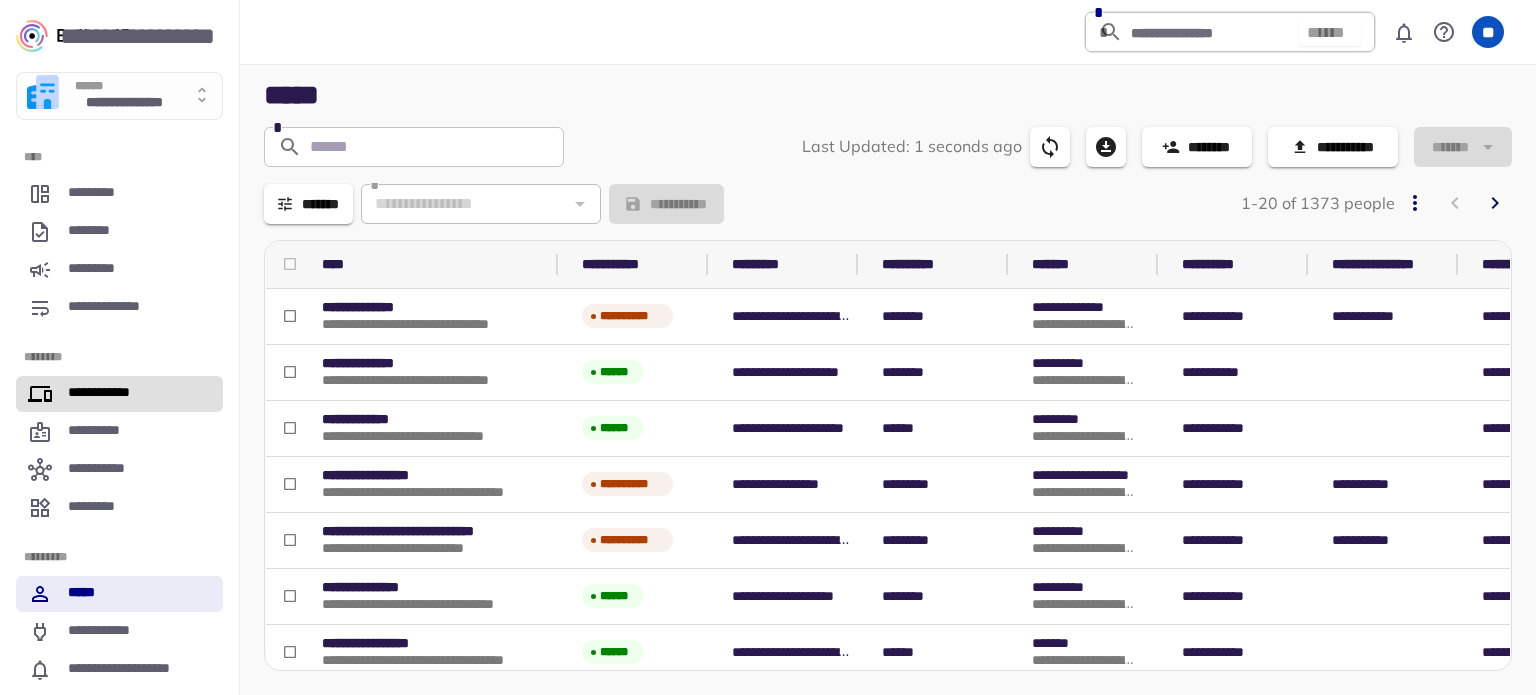 click on "**********" at bounding box center [107, 394] 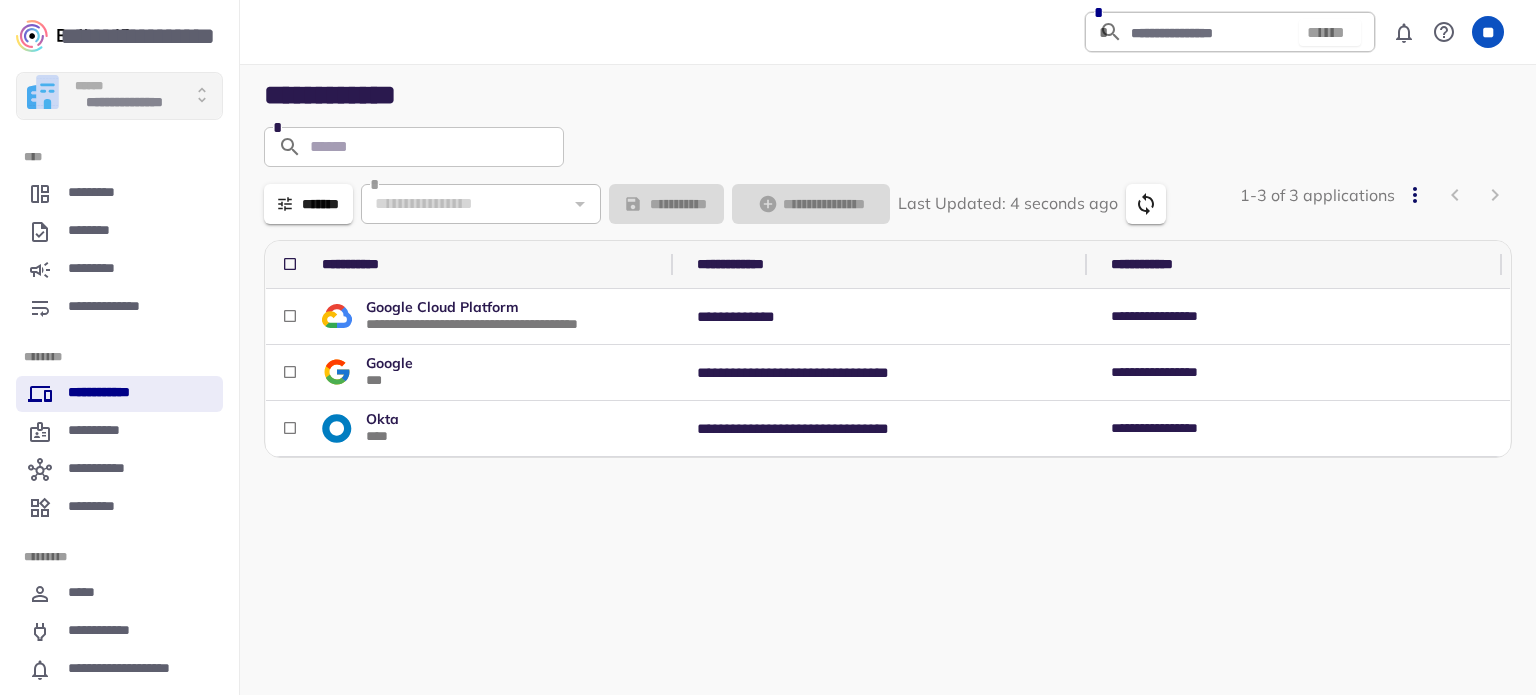 click on "**********" at bounding box center [124, 104] 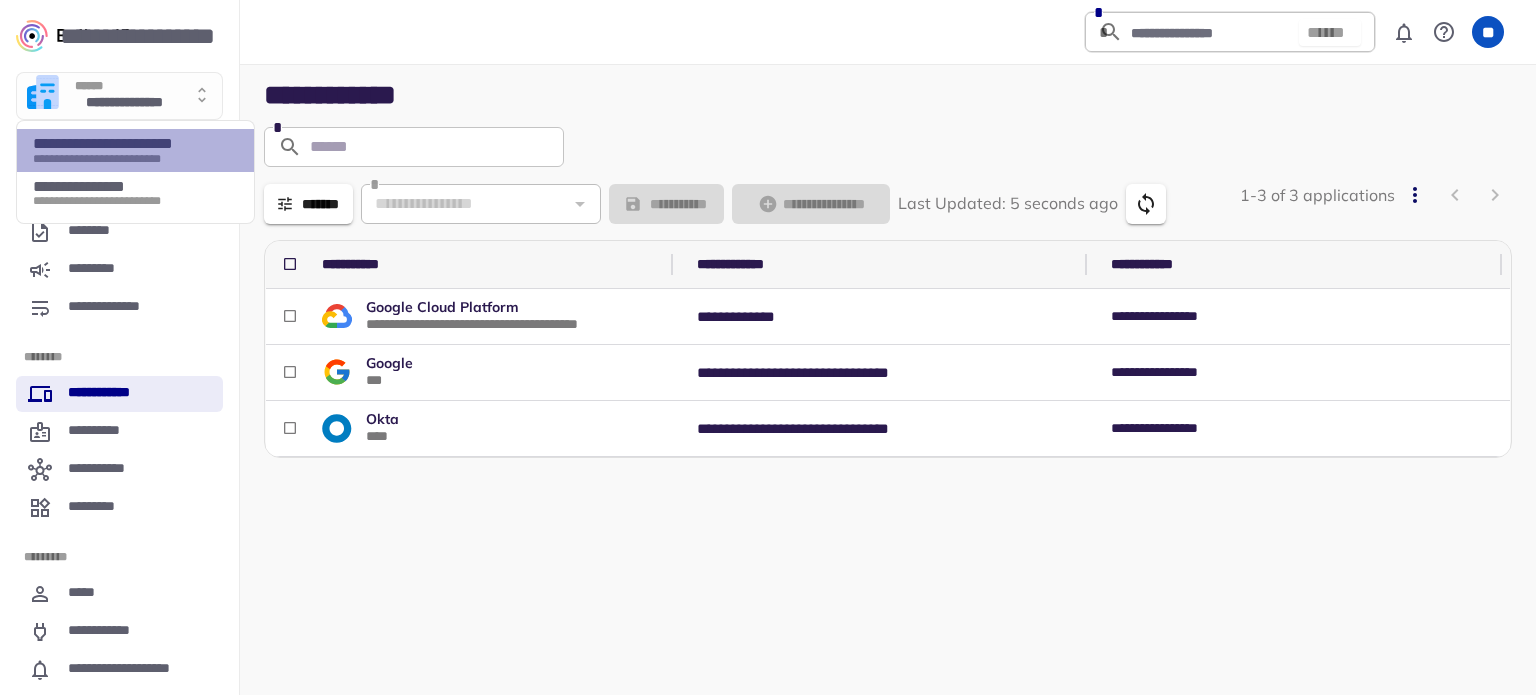 click on "**********" at bounding box center [129, 144] 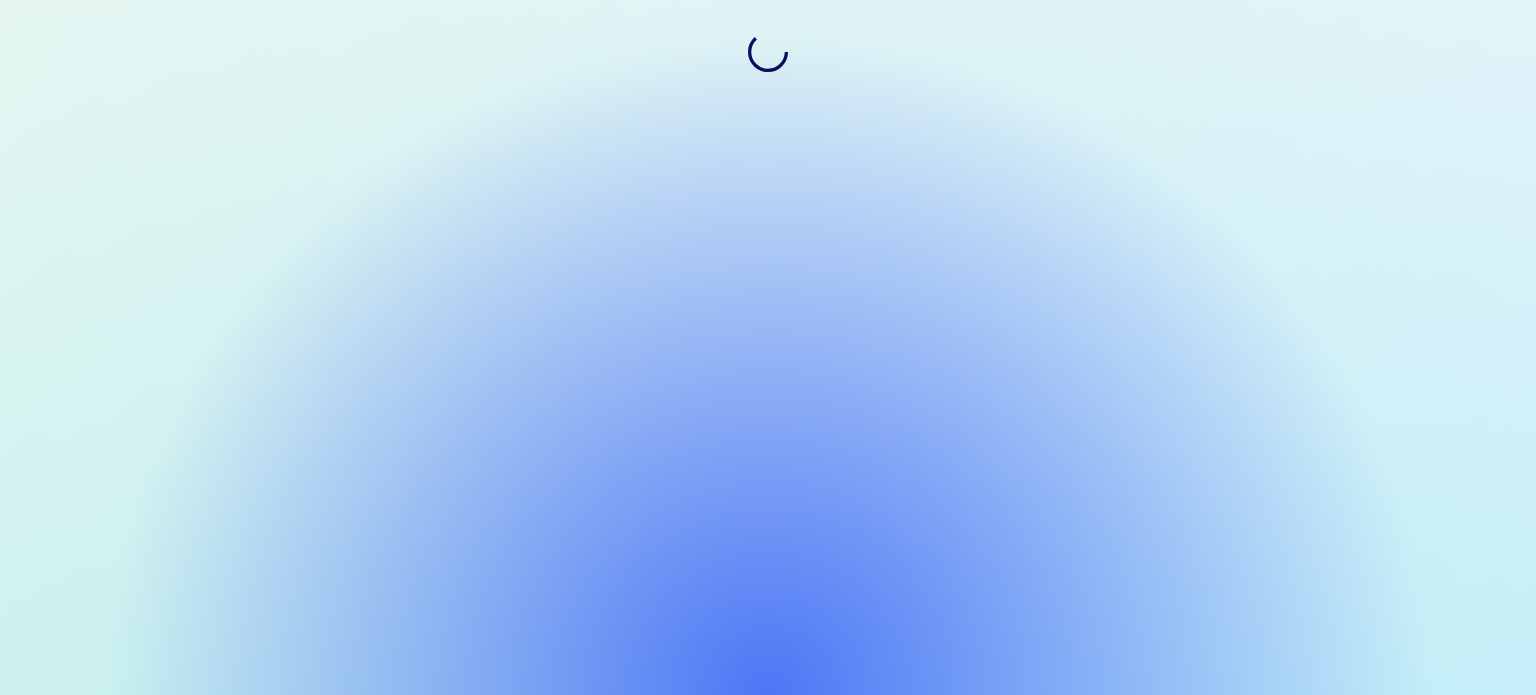 scroll, scrollTop: 0, scrollLeft: 0, axis: both 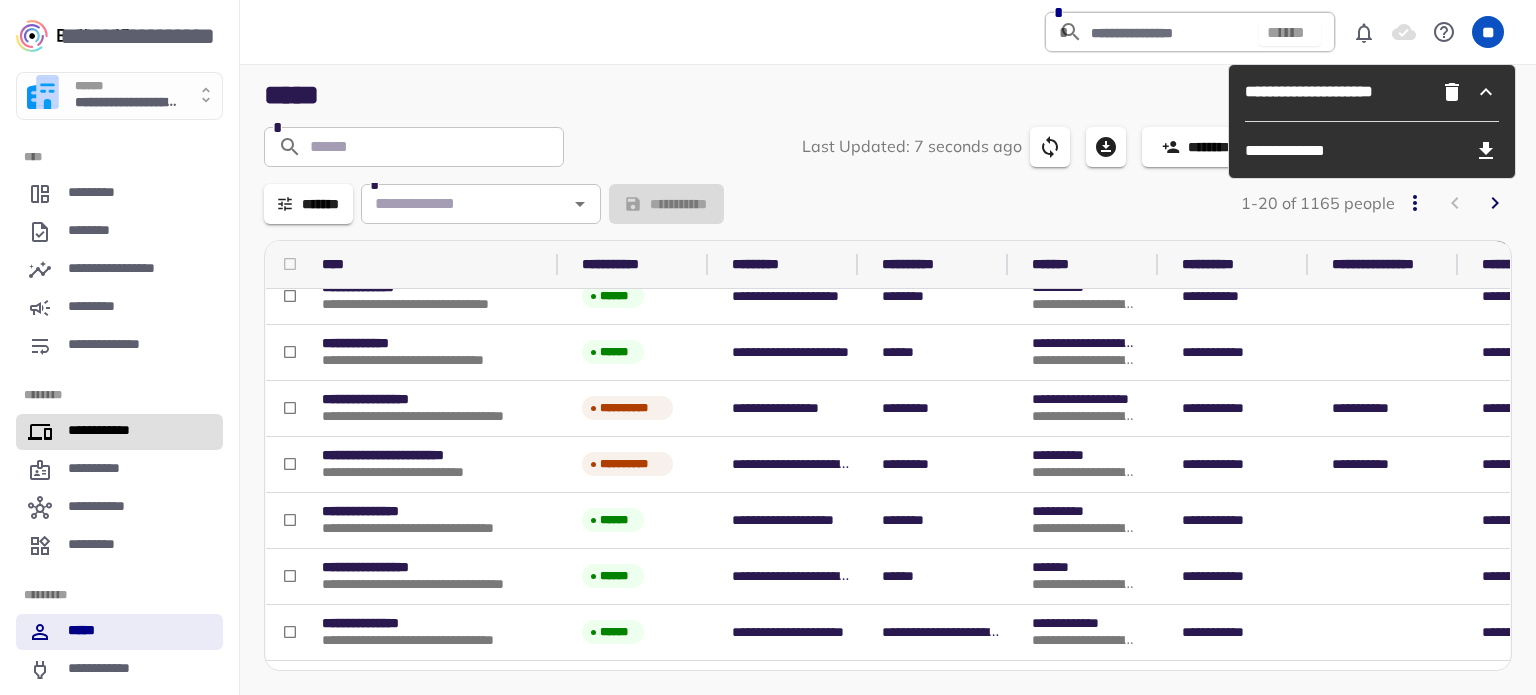 click on "**********" at bounding box center [107, 432] 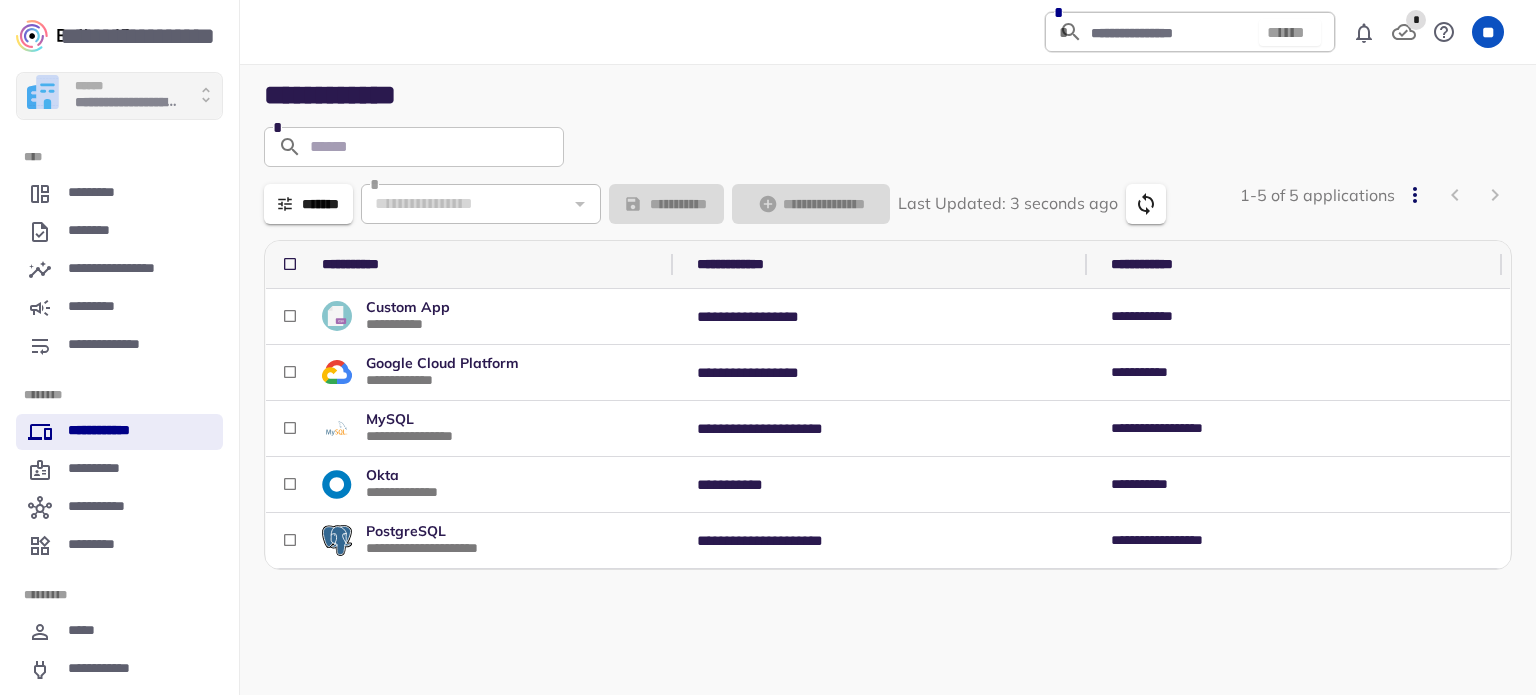 click on "**********" at bounding box center (127, 104) 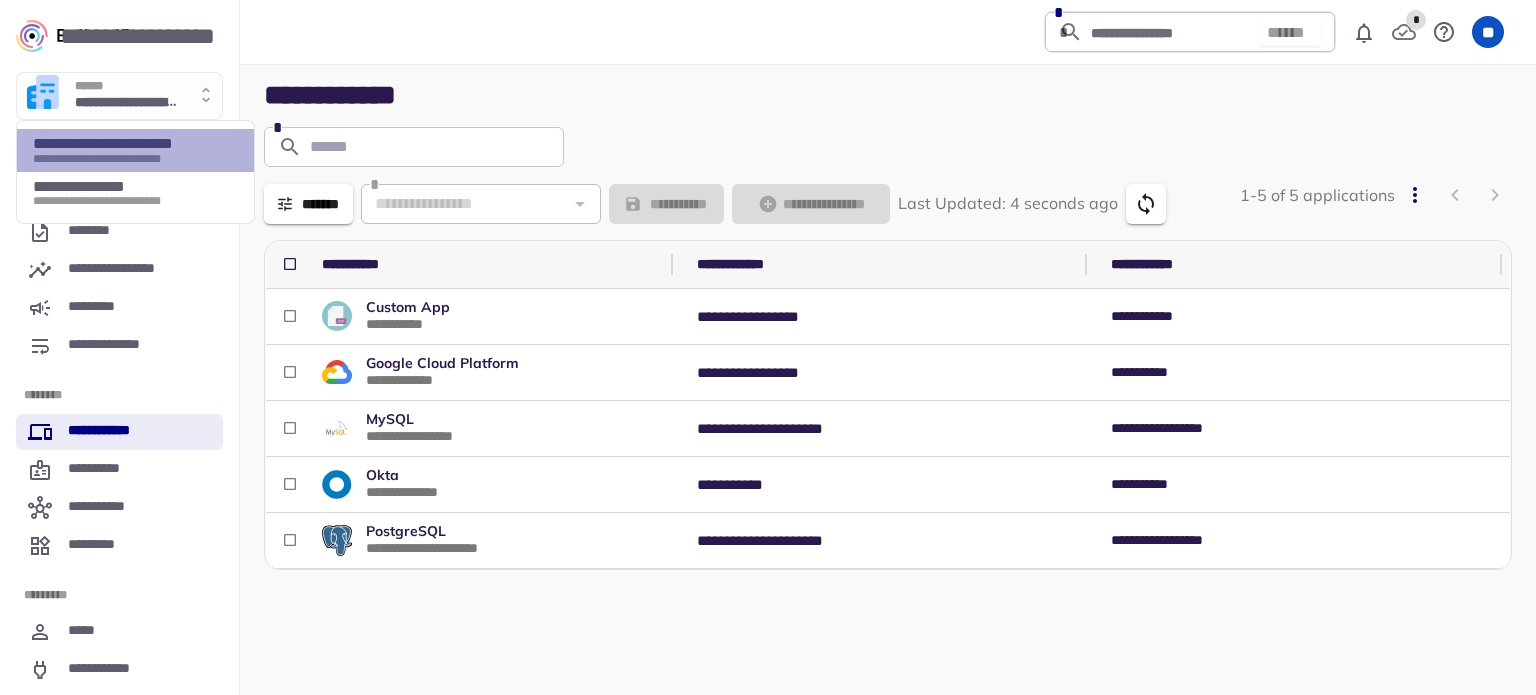 click on "**********" at bounding box center (129, 144) 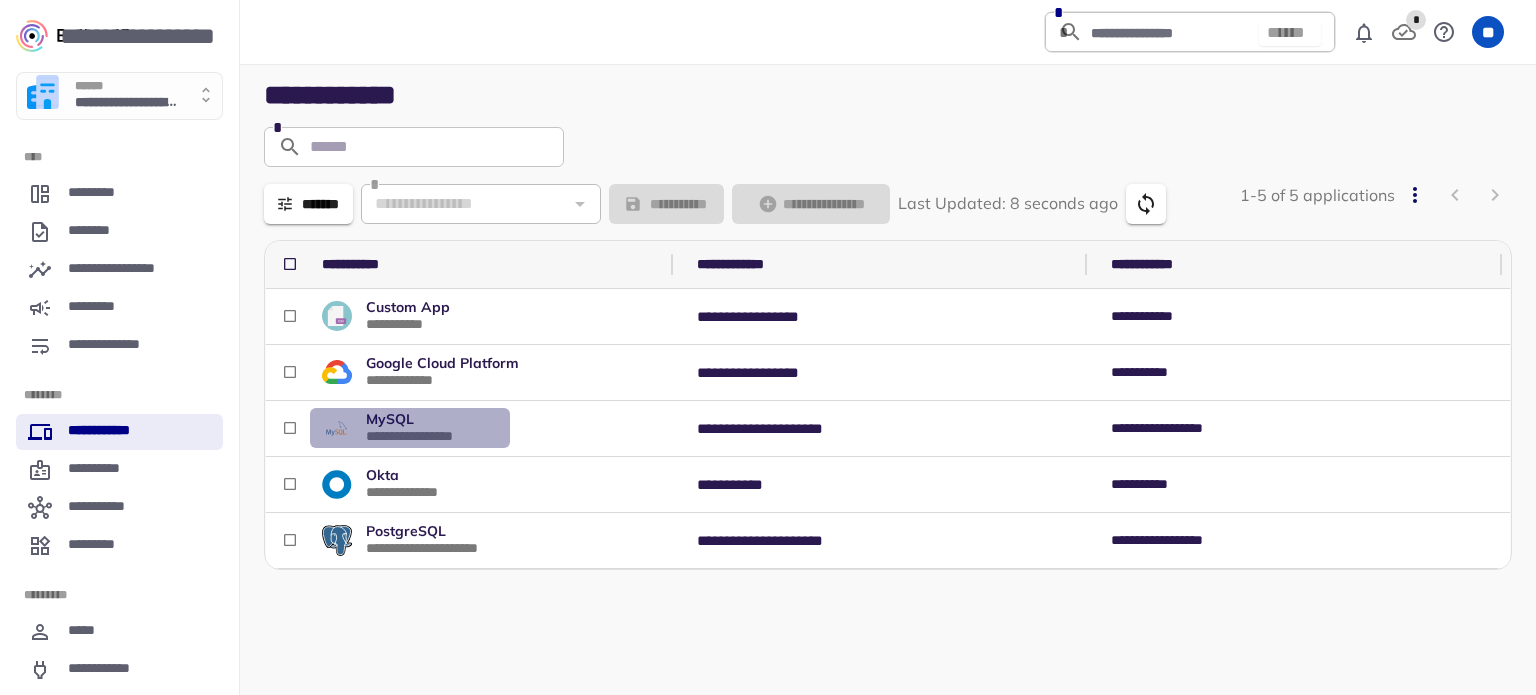 click on "MySQL" at bounding box center [390, 419] 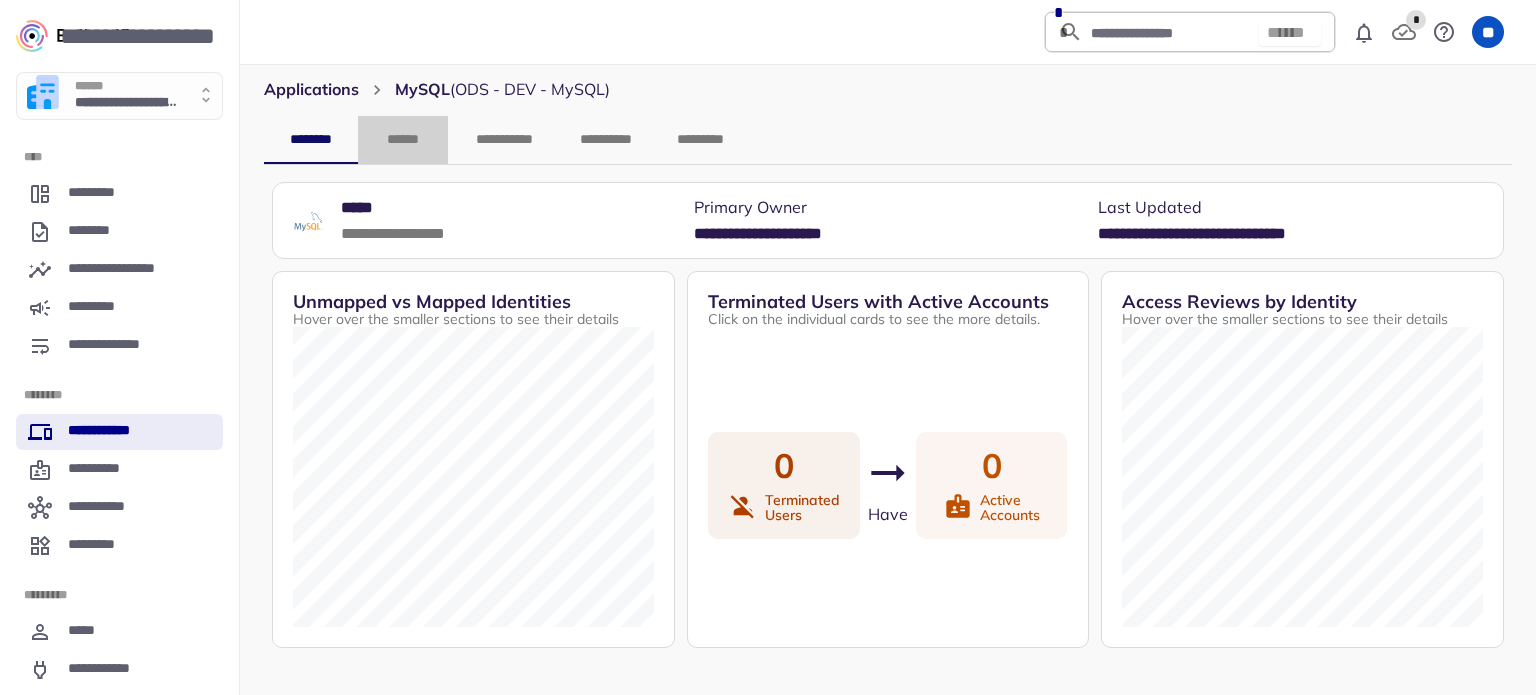 click on "******" at bounding box center (403, 140) 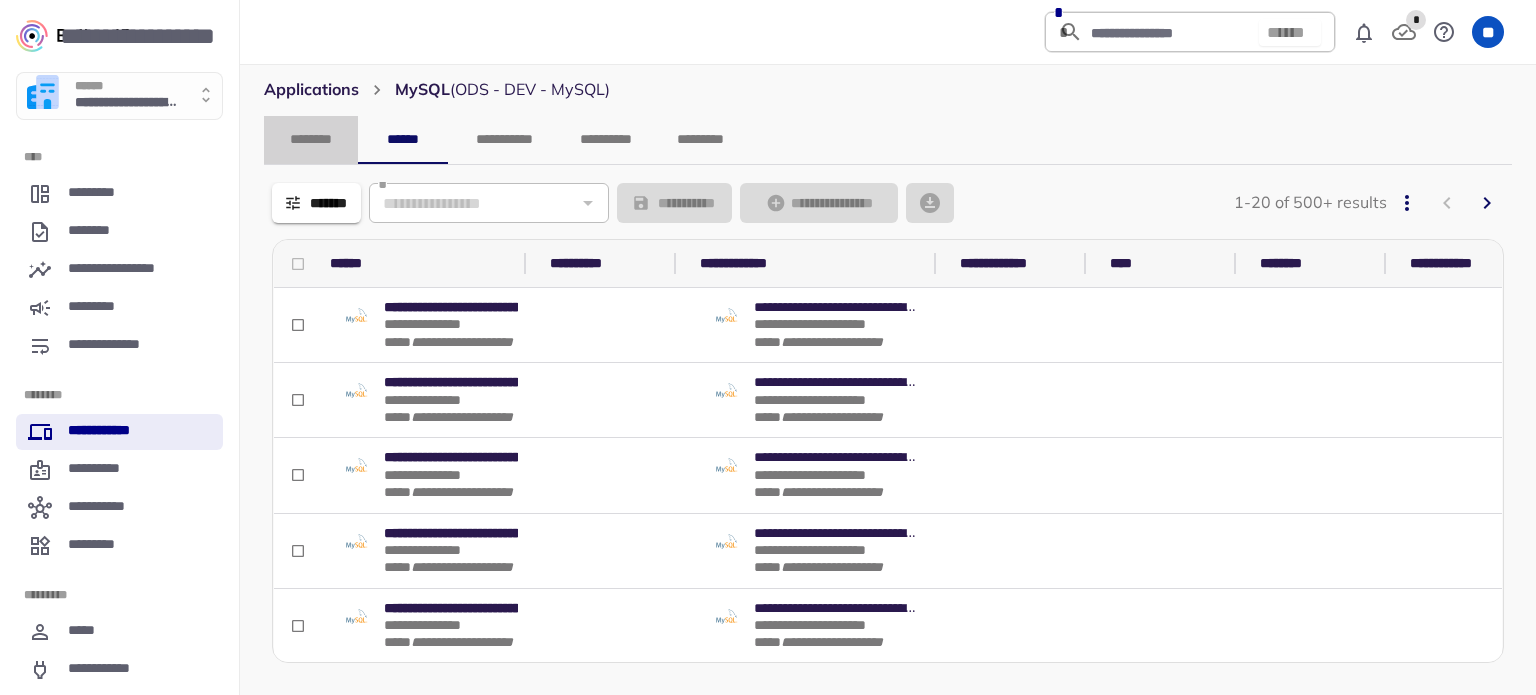 click on "********" at bounding box center [311, 140] 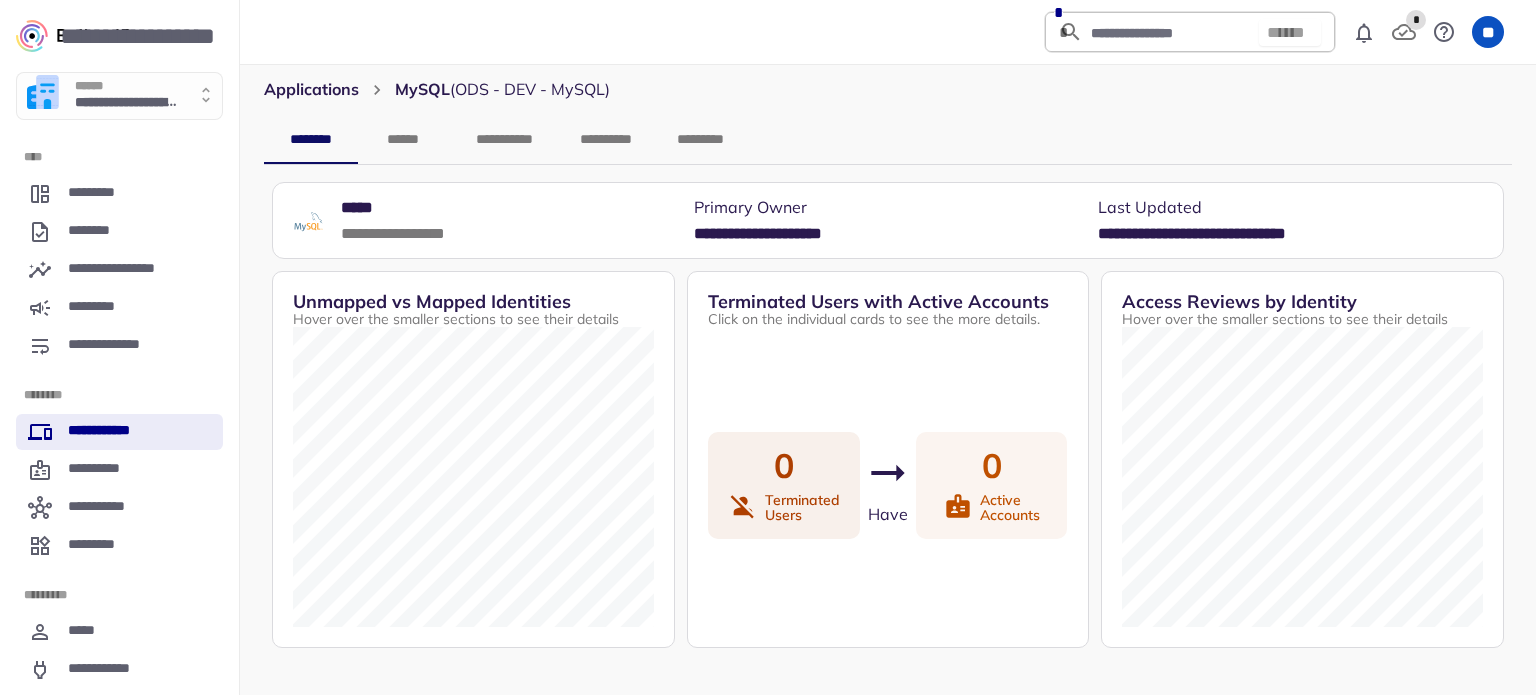 click on "MySQL" at bounding box center [422, 90] 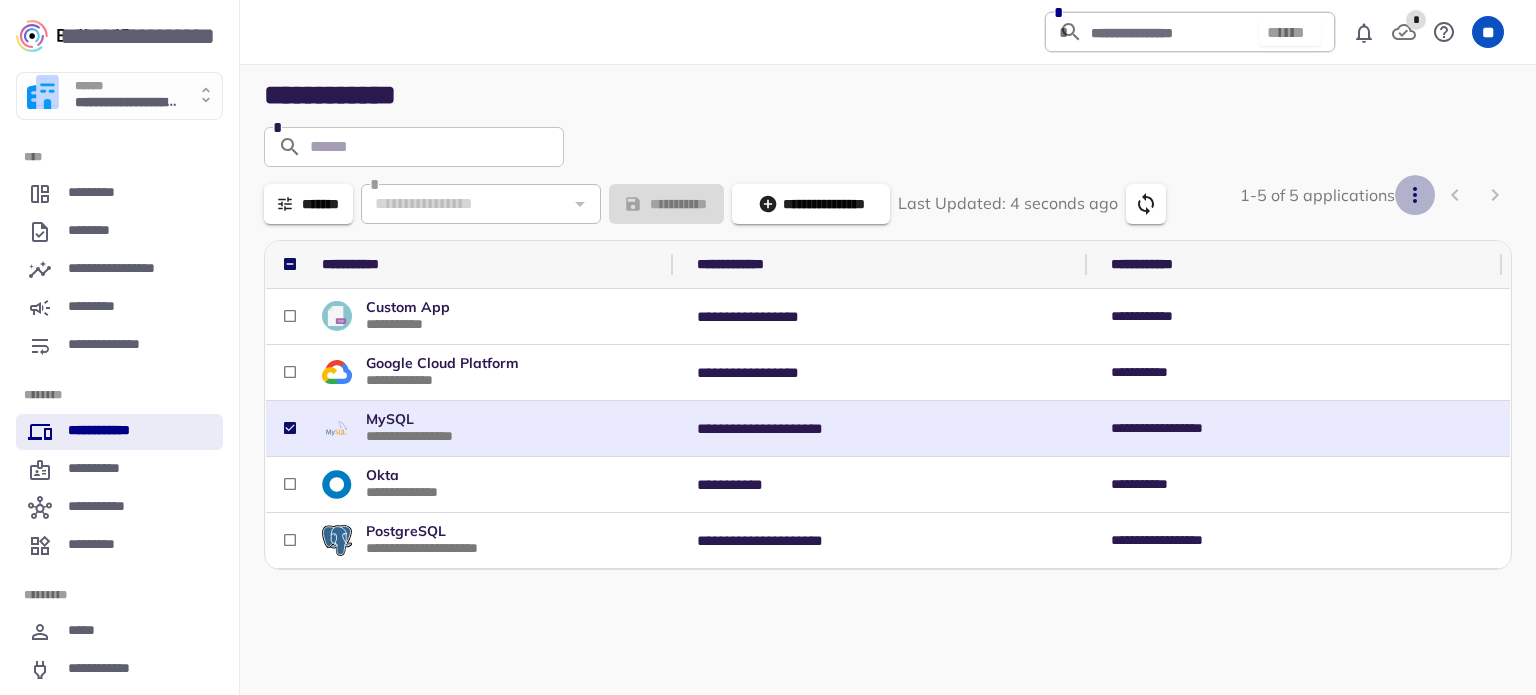 click 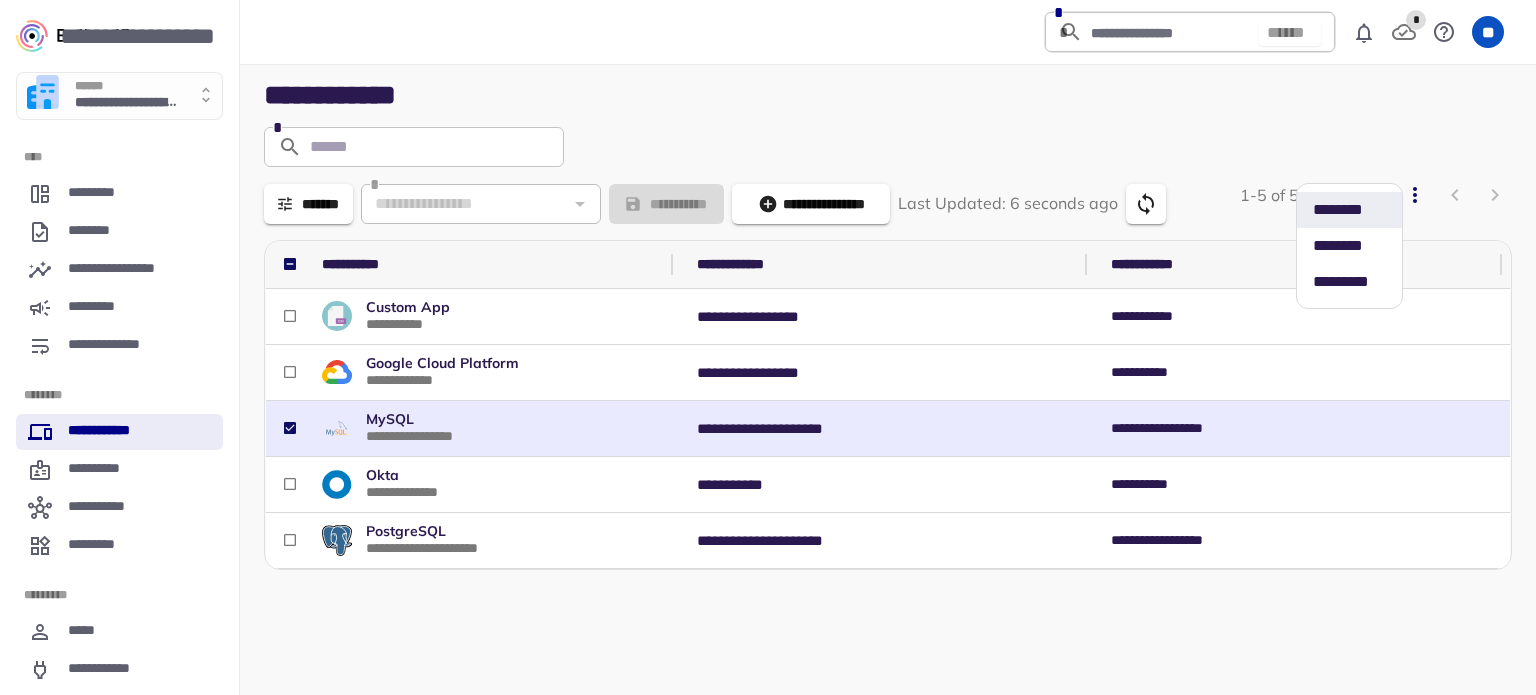 click at bounding box center (768, 347) 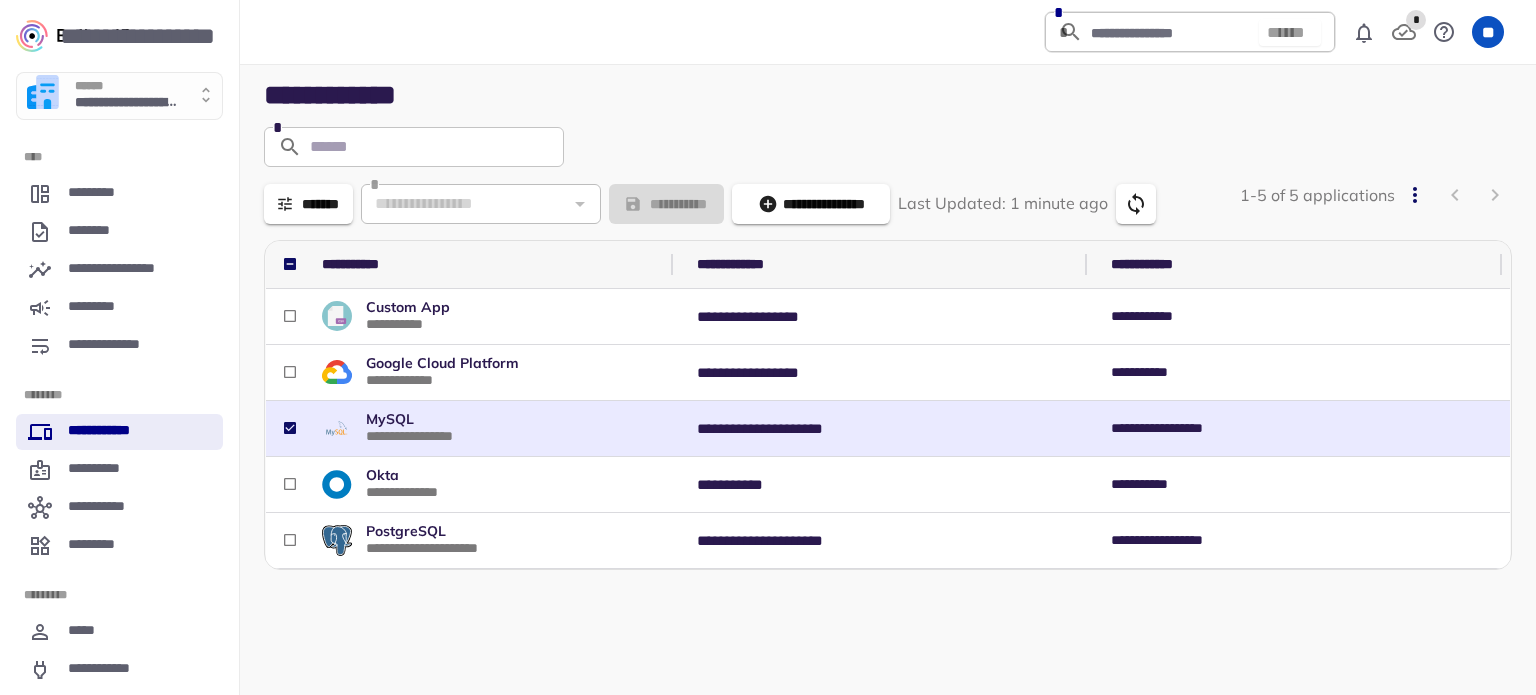 type 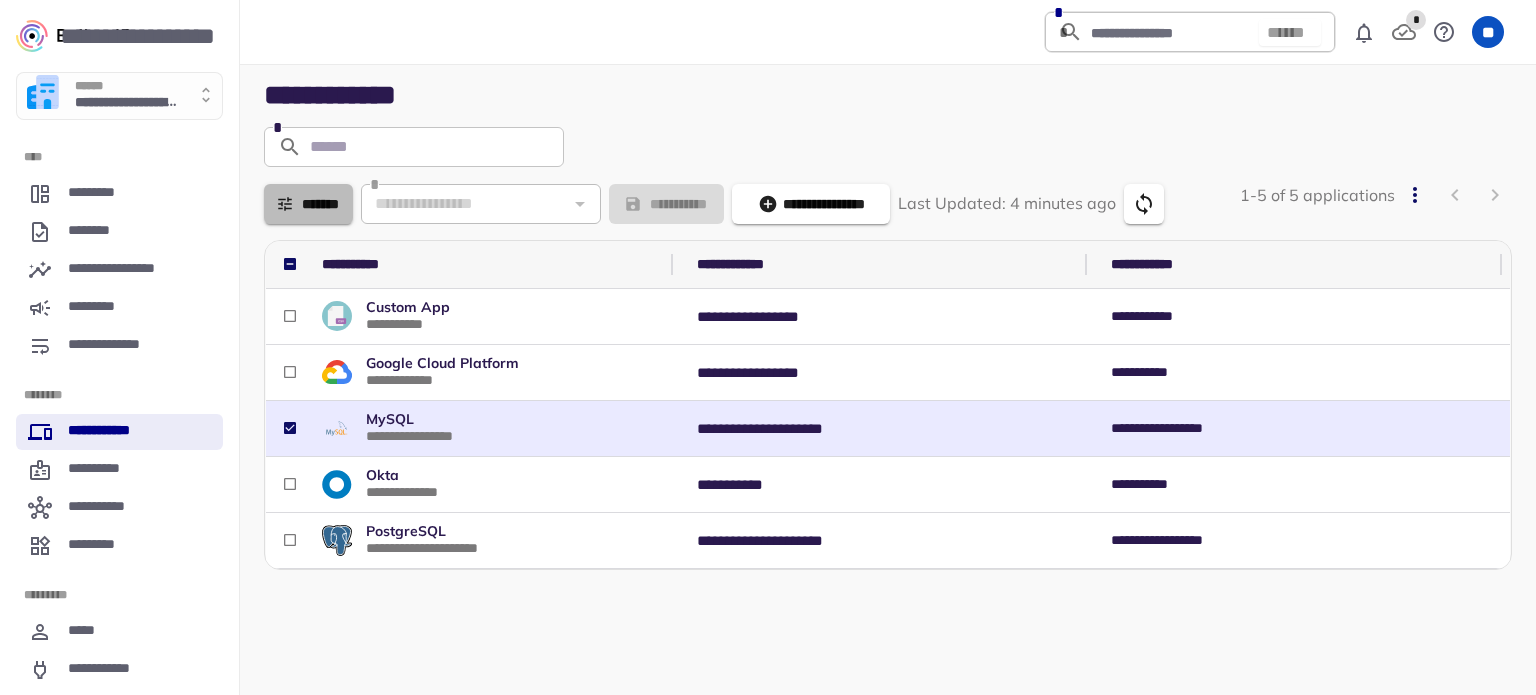 click on "*******" at bounding box center [308, 204] 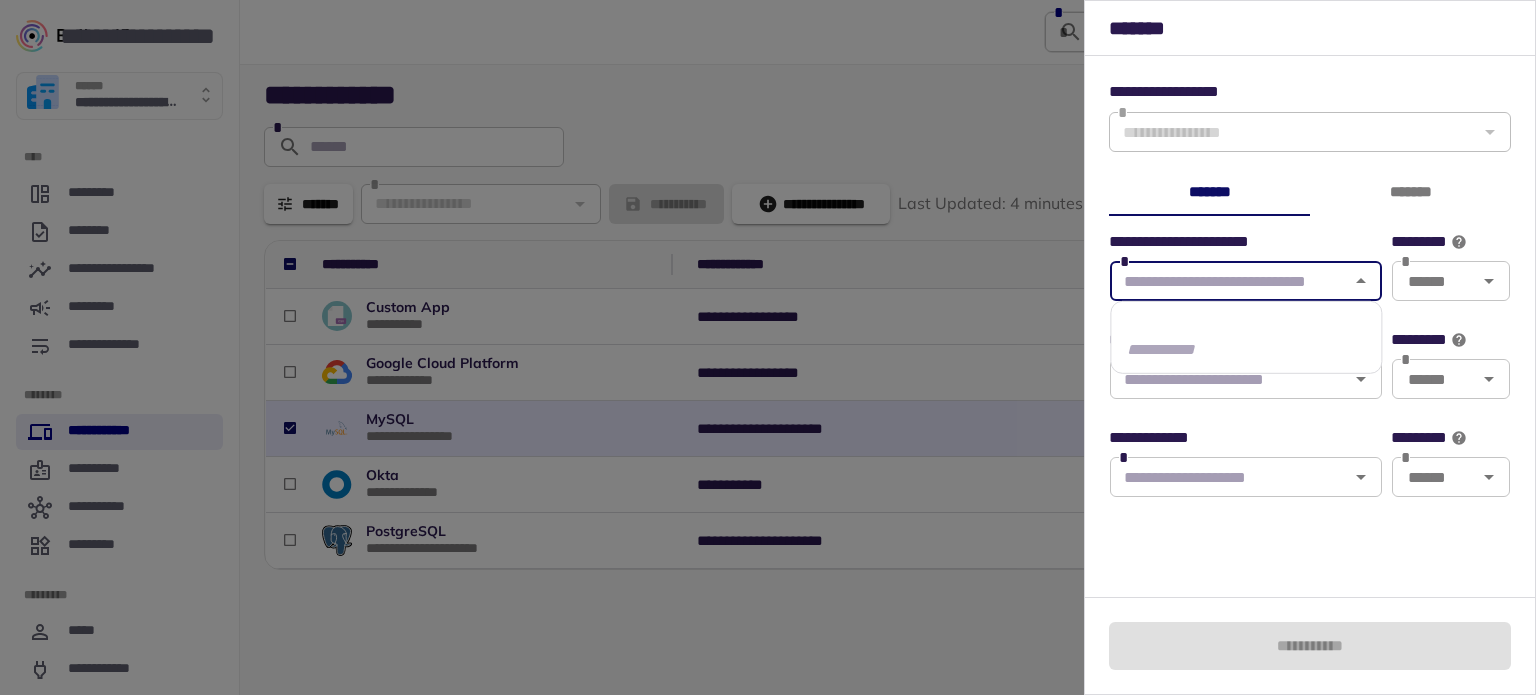 click at bounding box center [1229, 281] 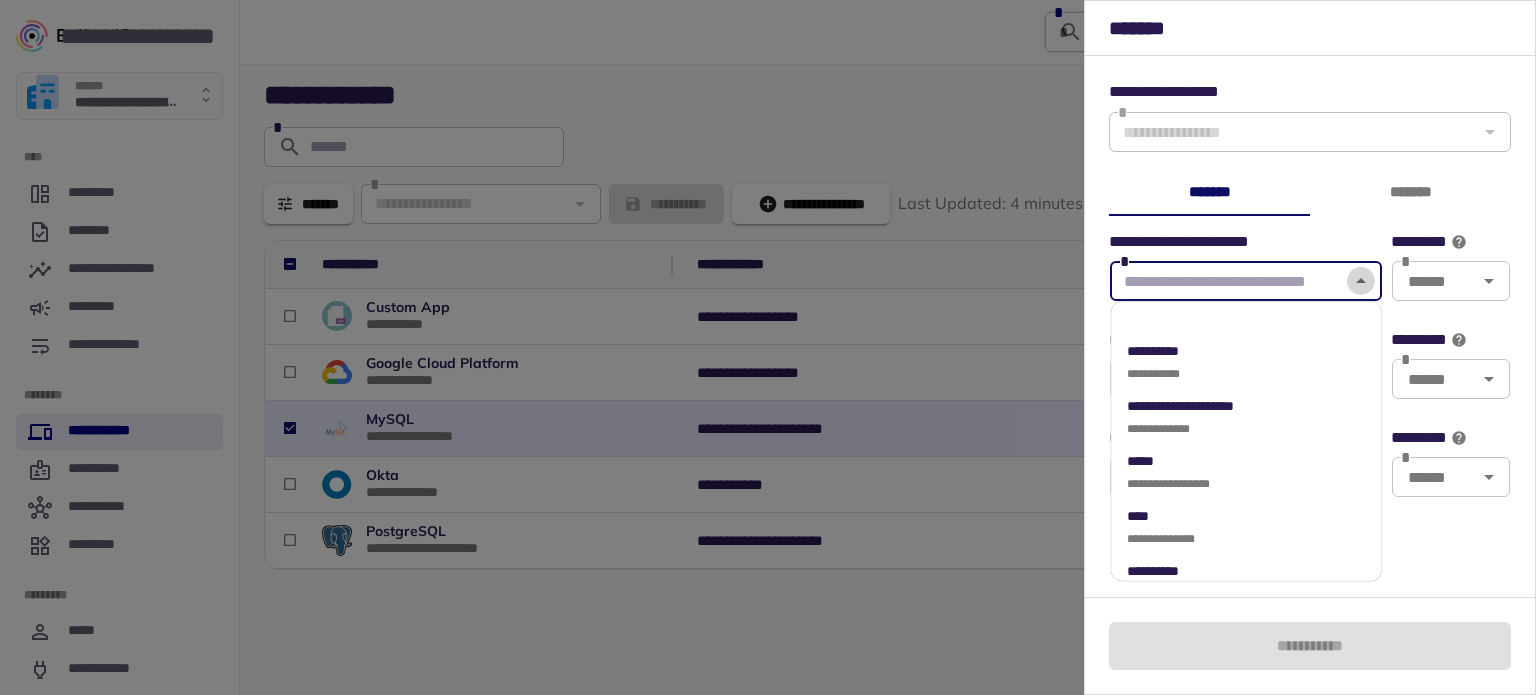 click 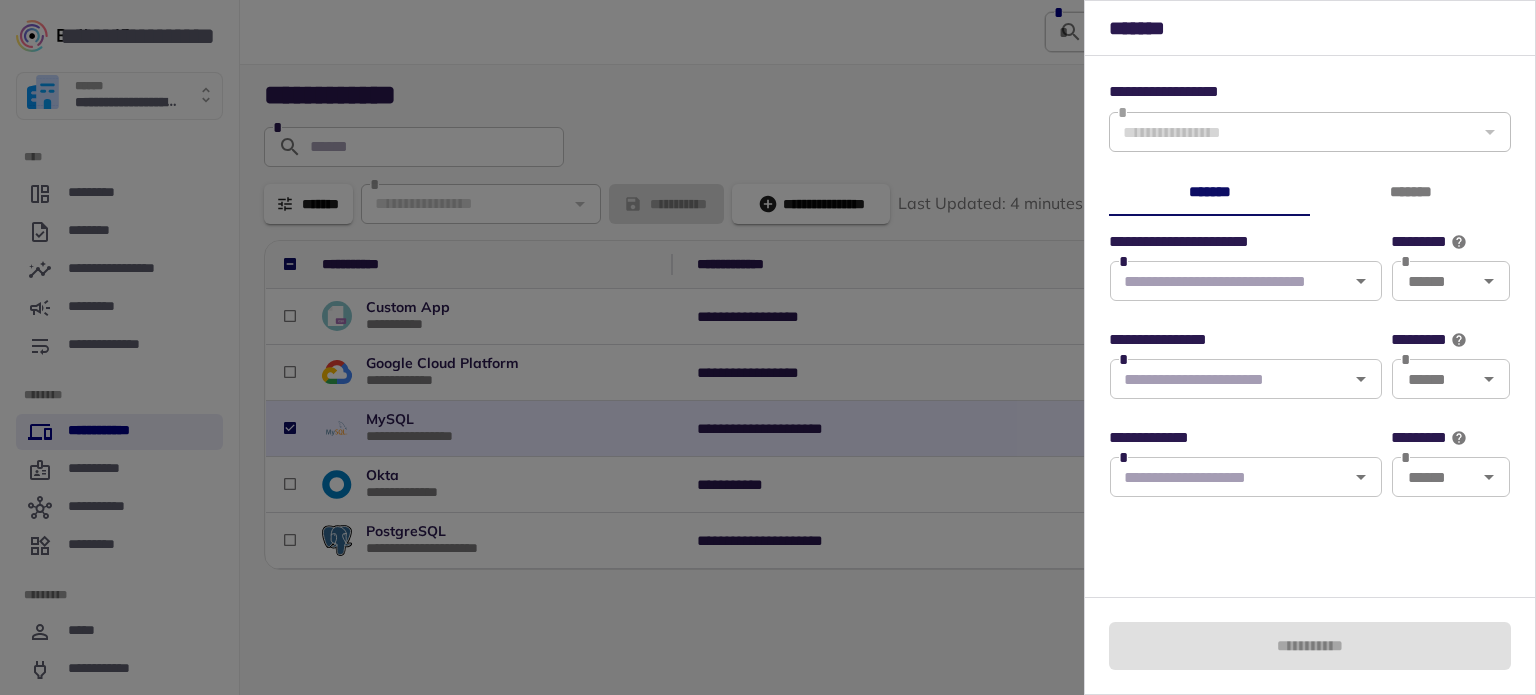 click on "**********" at bounding box center (1310, 326) 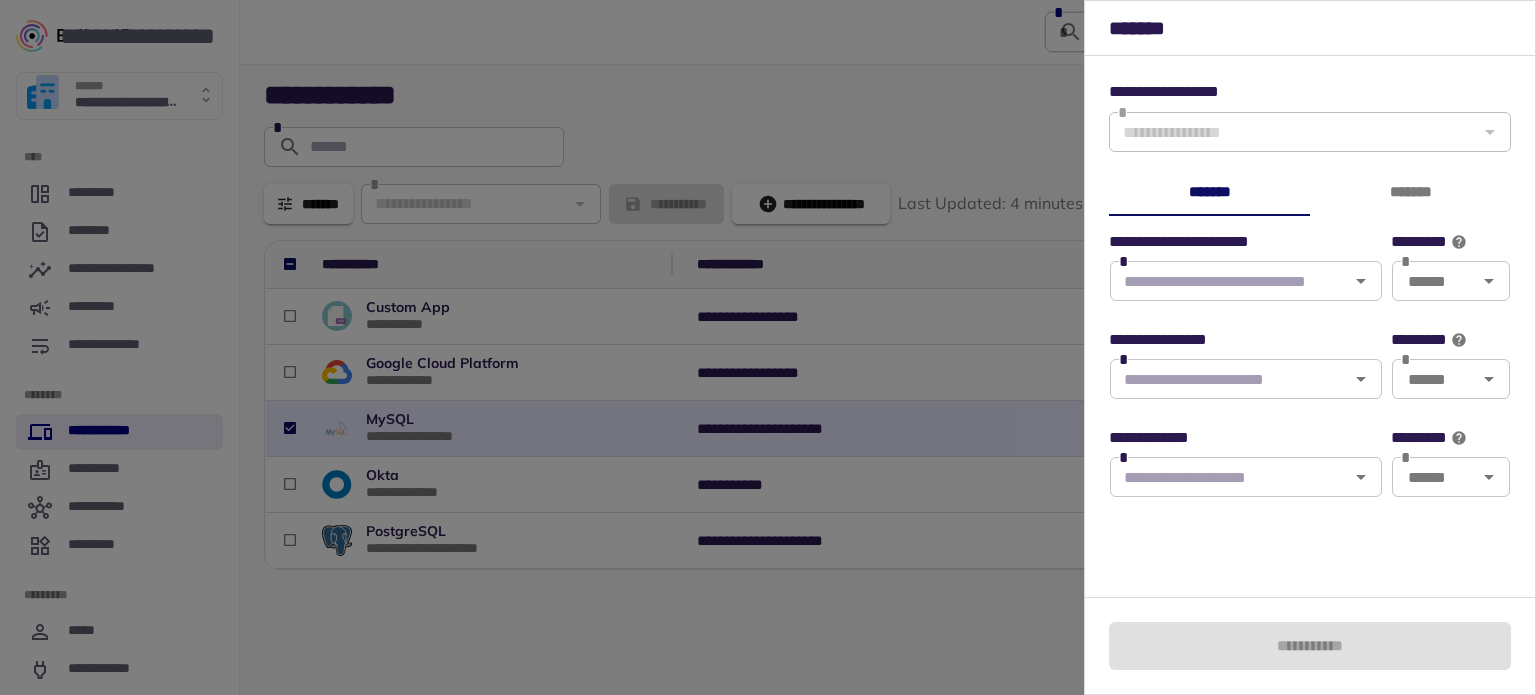 click at bounding box center (768, 347) 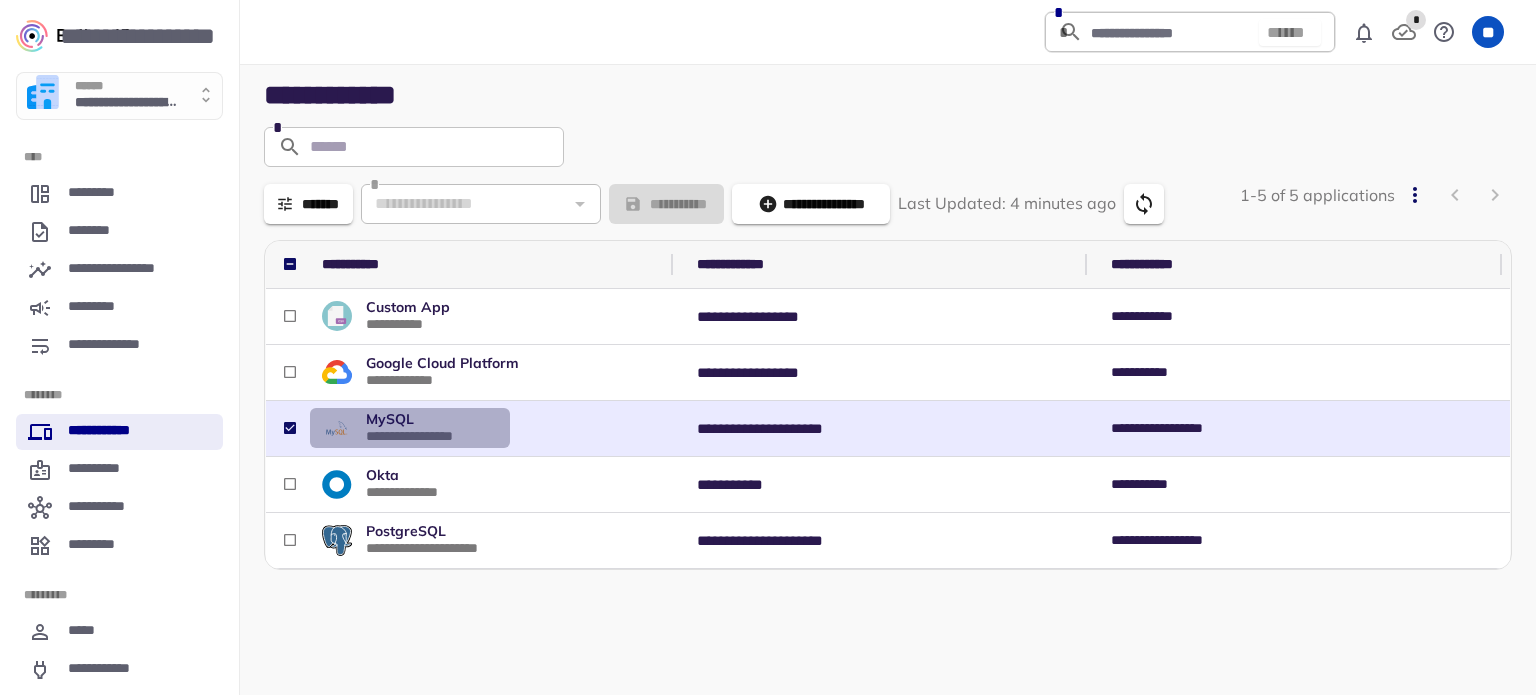 click on "**********" at bounding box center [432, 436] 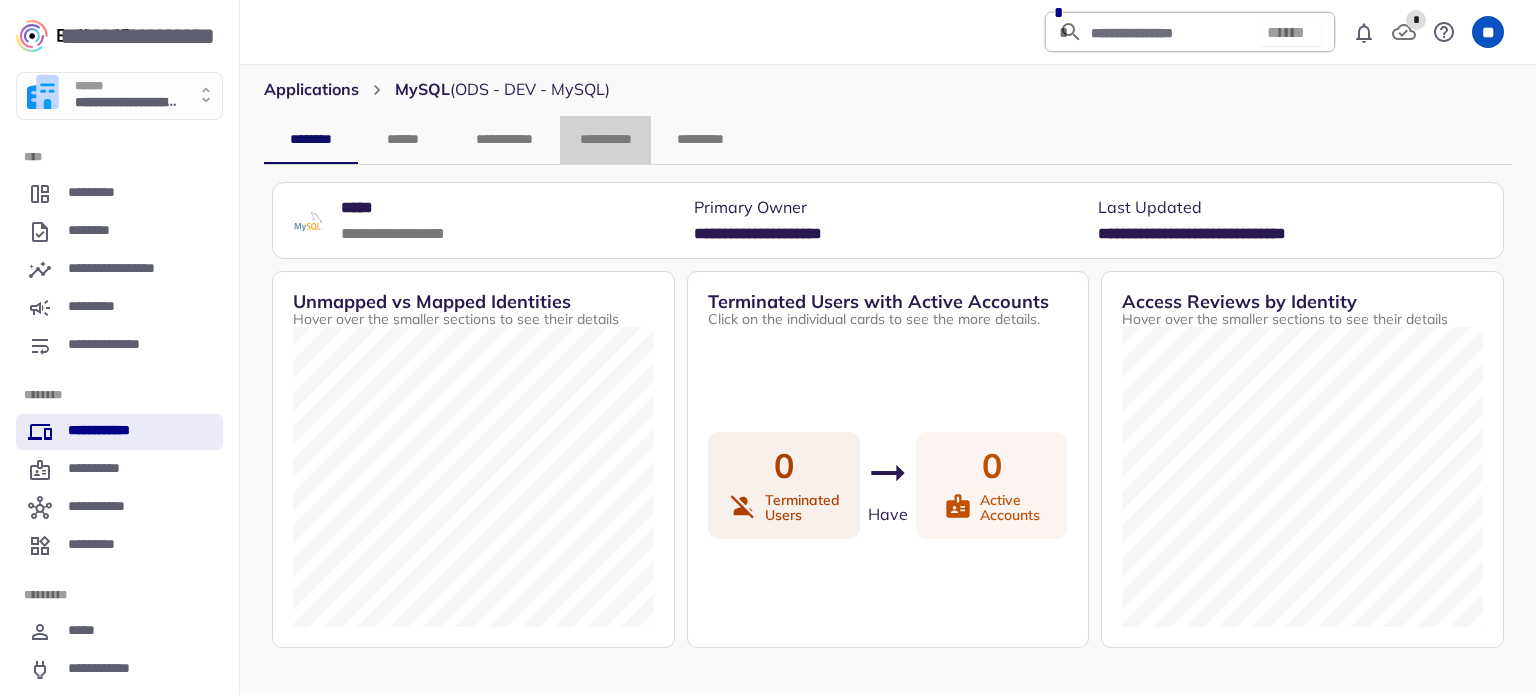 click on "**********" at bounding box center (605, 140) 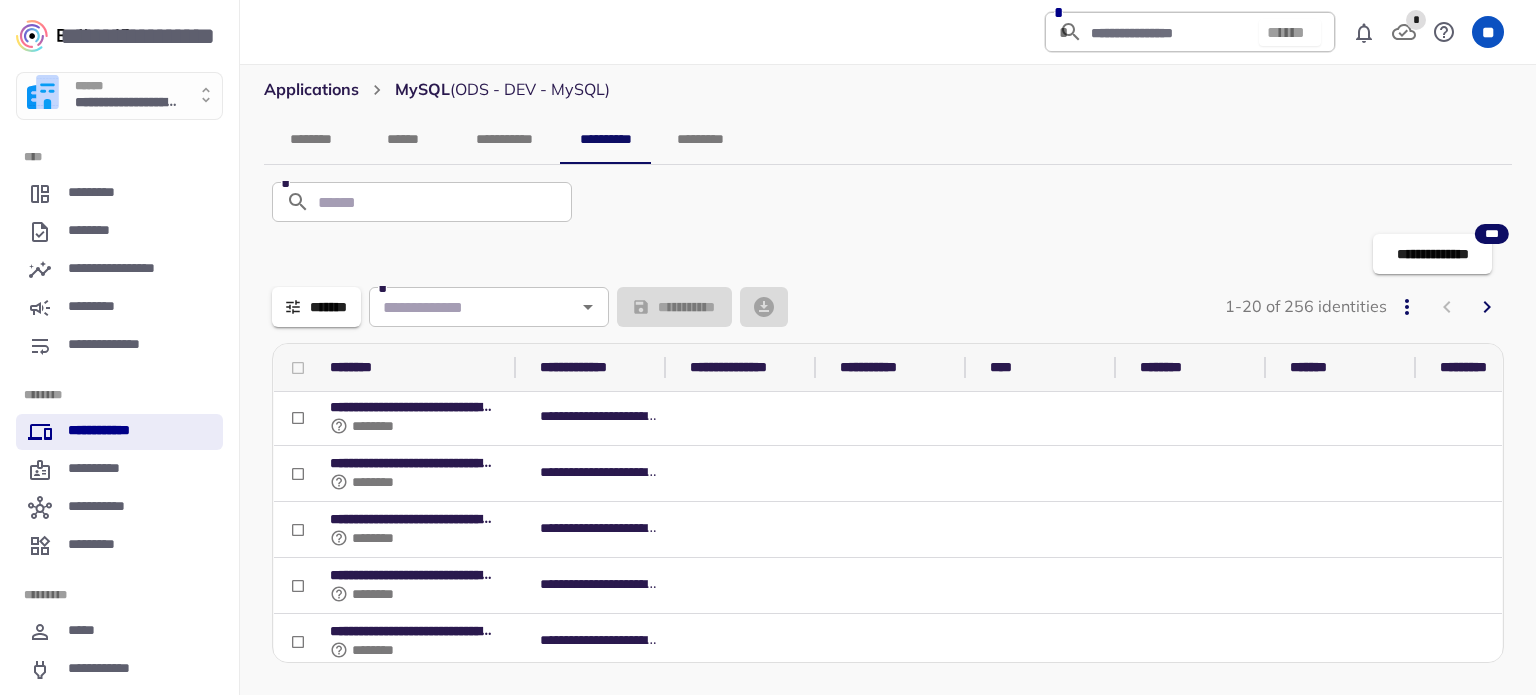 scroll, scrollTop: 0, scrollLeft: 0, axis: both 